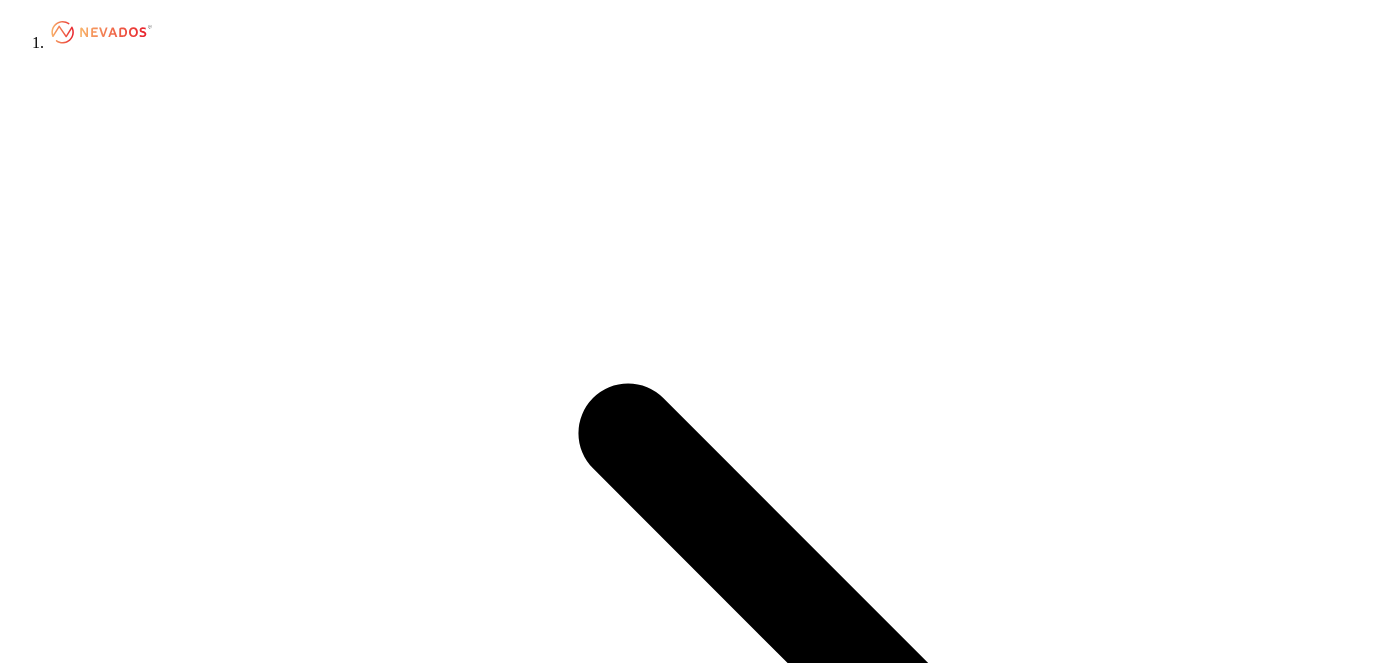 scroll, scrollTop: 2181, scrollLeft: 0, axis: vertical 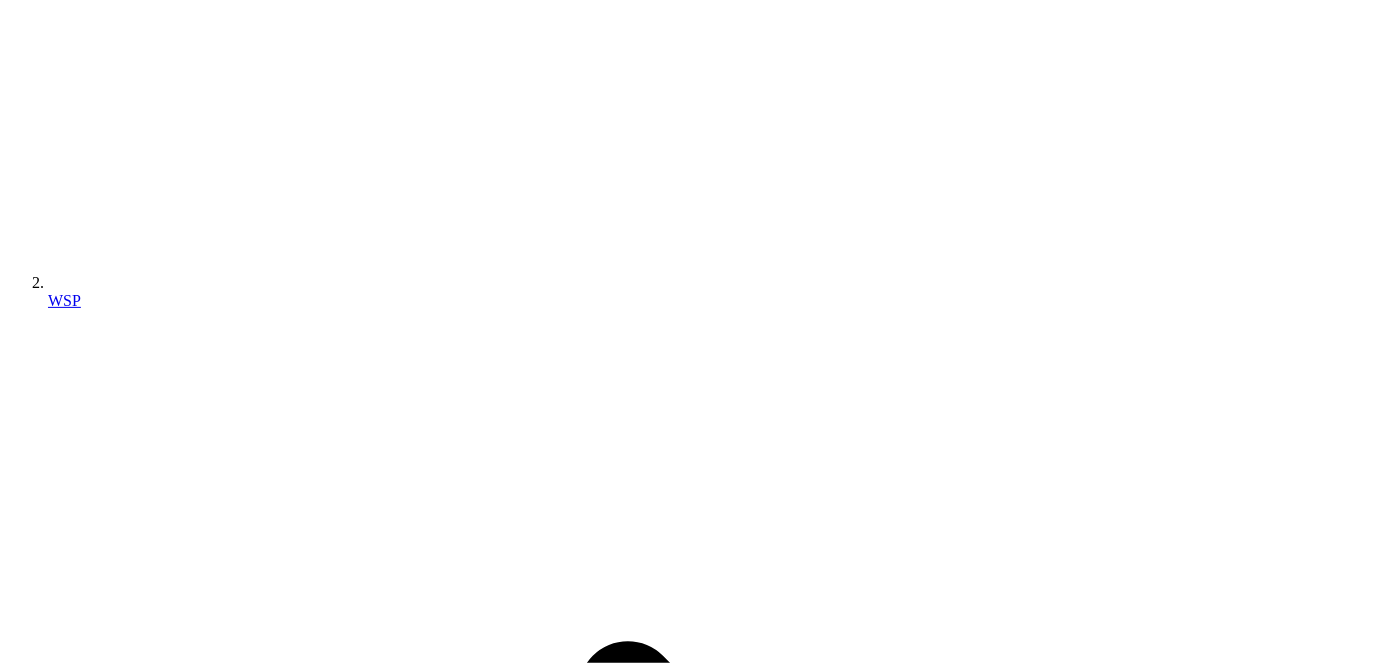 drag, startPoint x: 401, startPoint y: 320, endPoint x: 333, endPoint y: 324, distance: 68.117546 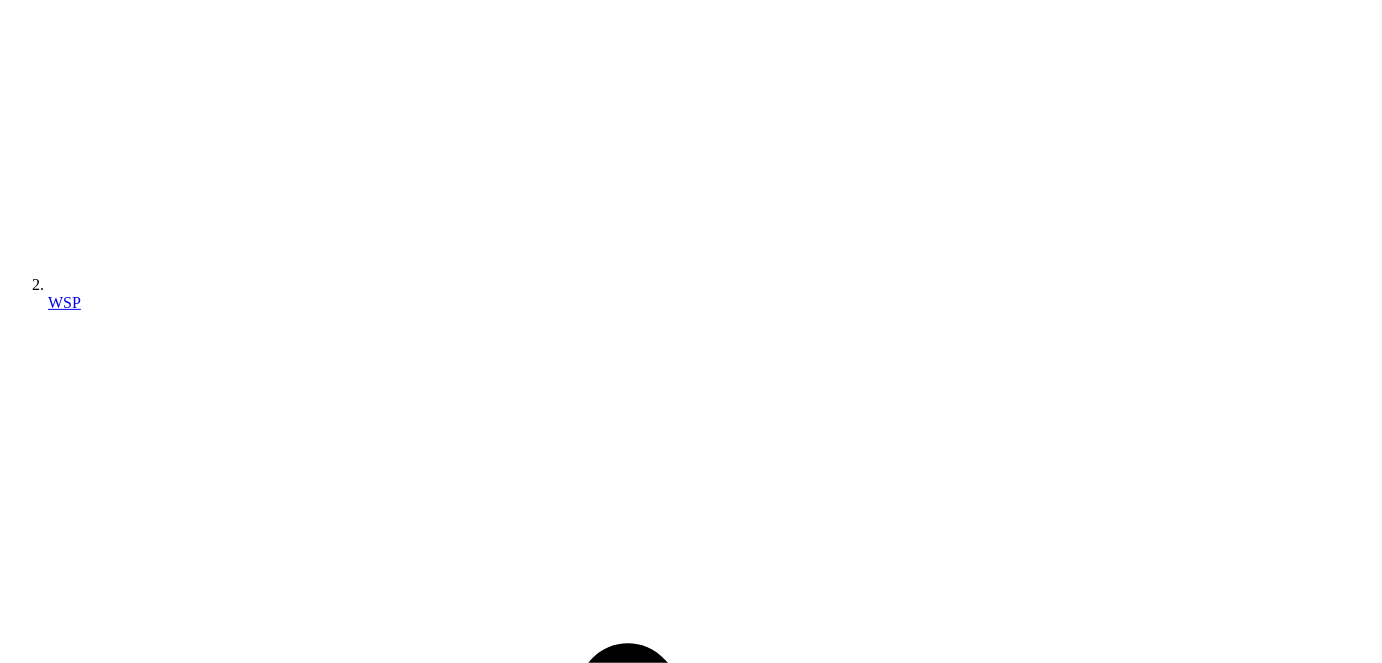 scroll, scrollTop: 1090, scrollLeft: 0, axis: vertical 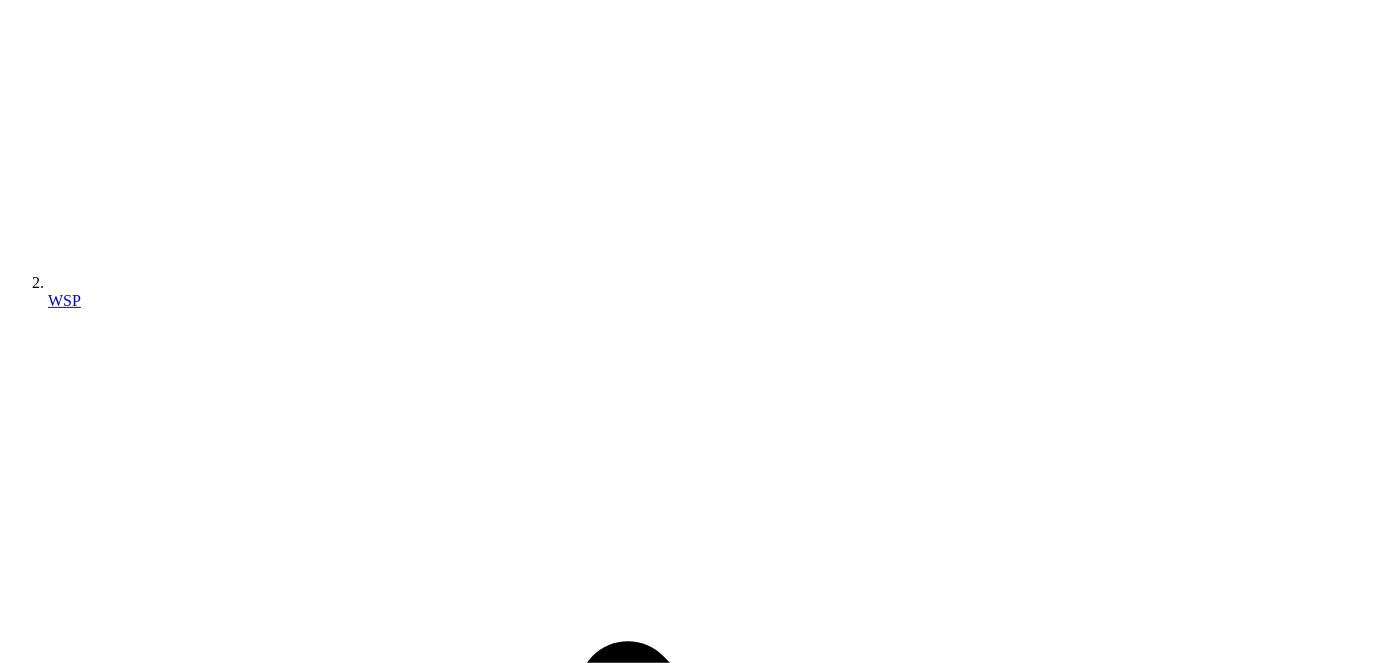 click on "40.20497   º" at bounding box center (691, 18336) 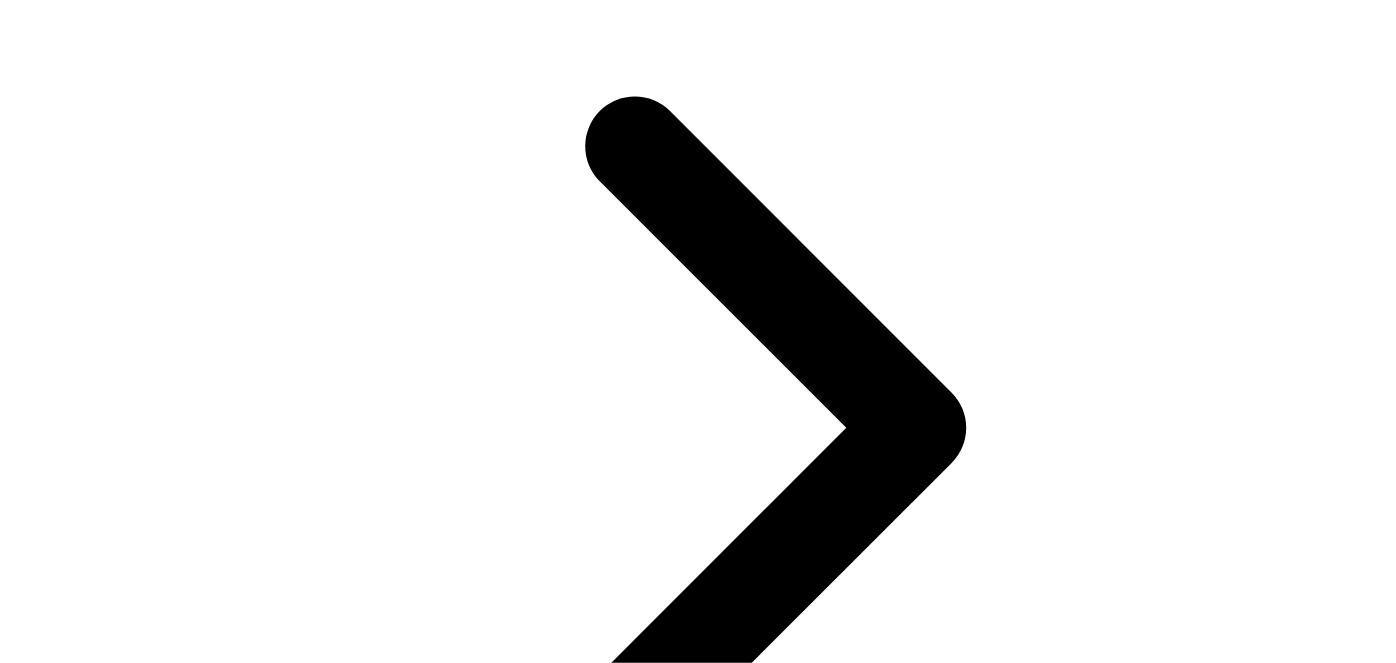 scroll, scrollTop: 1636, scrollLeft: 0, axis: vertical 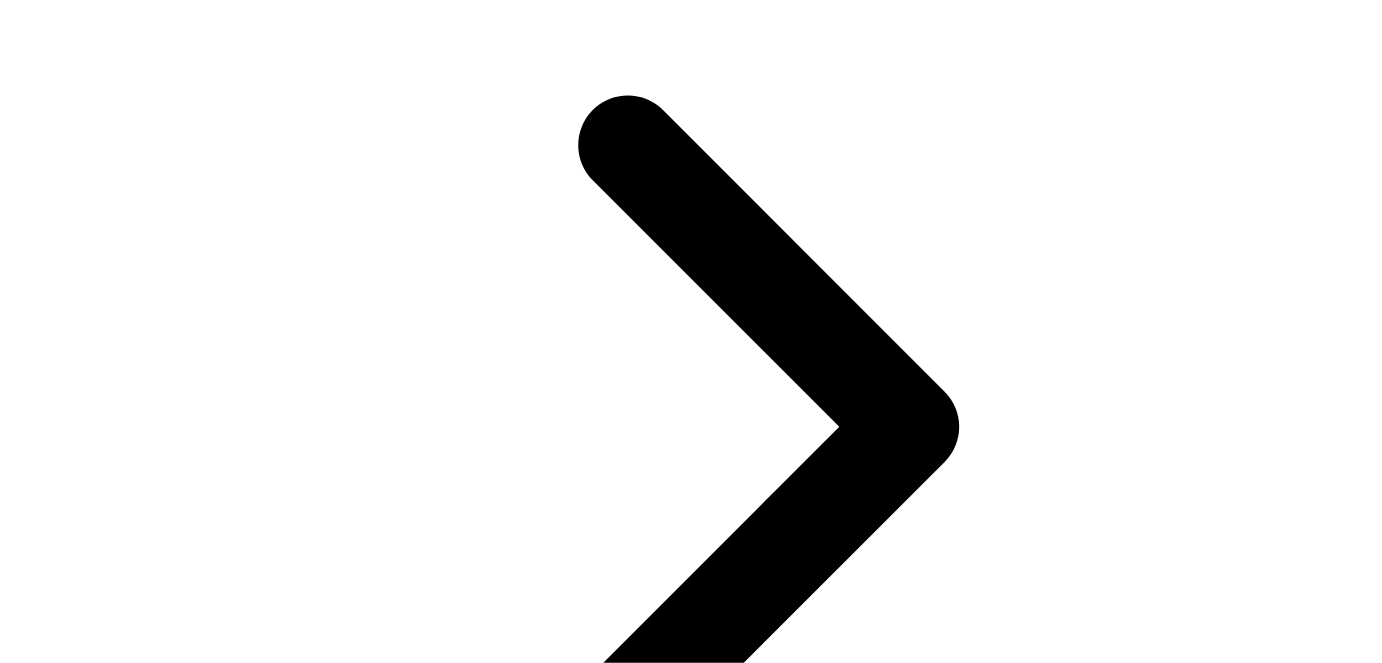 click on "Edit or Duplicate" at bounding box center (65, 16274) 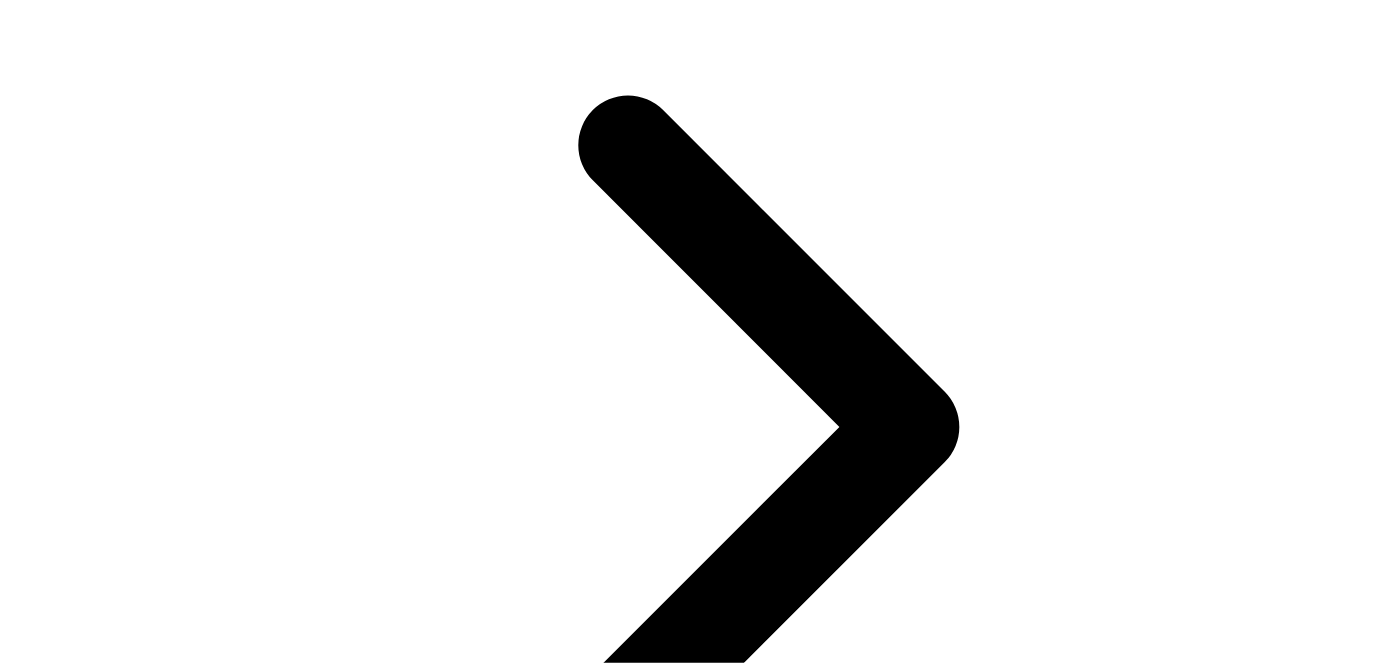 drag, startPoint x: 560, startPoint y: 328, endPoint x: 629, endPoint y: 376, distance: 84.05355 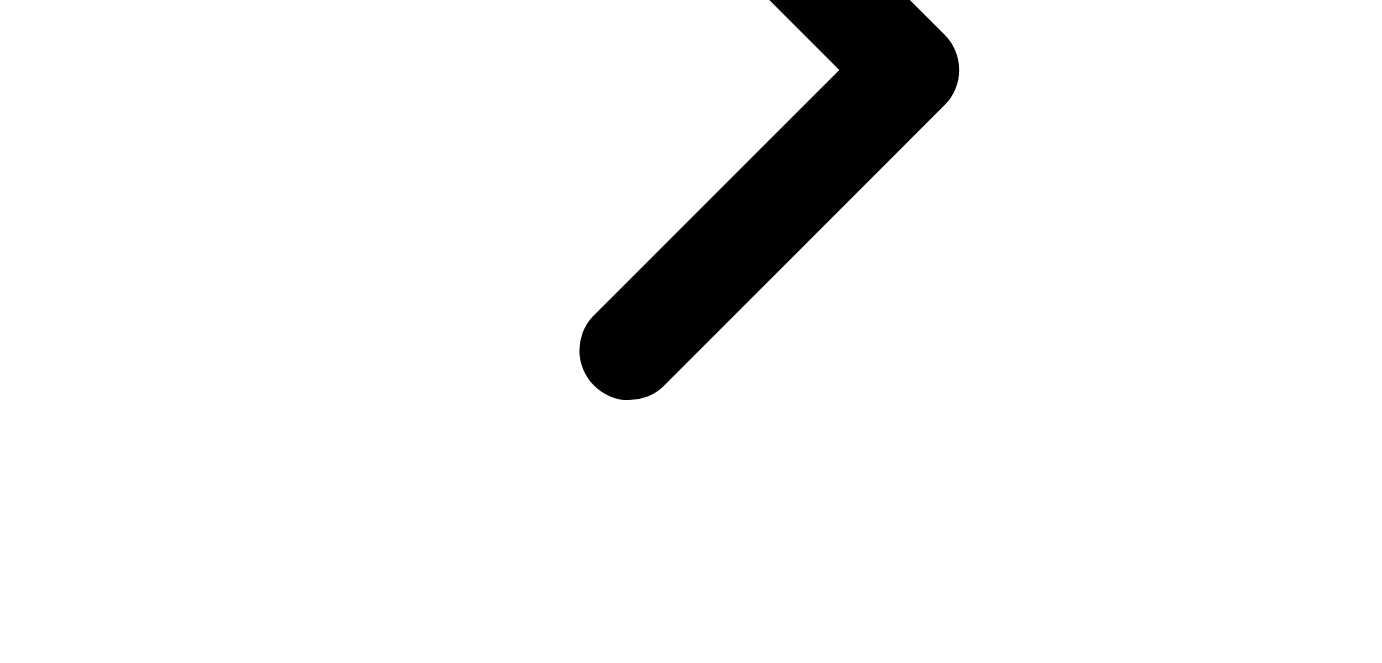 scroll, scrollTop: 2000, scrollLeft: 0, axis: vertical 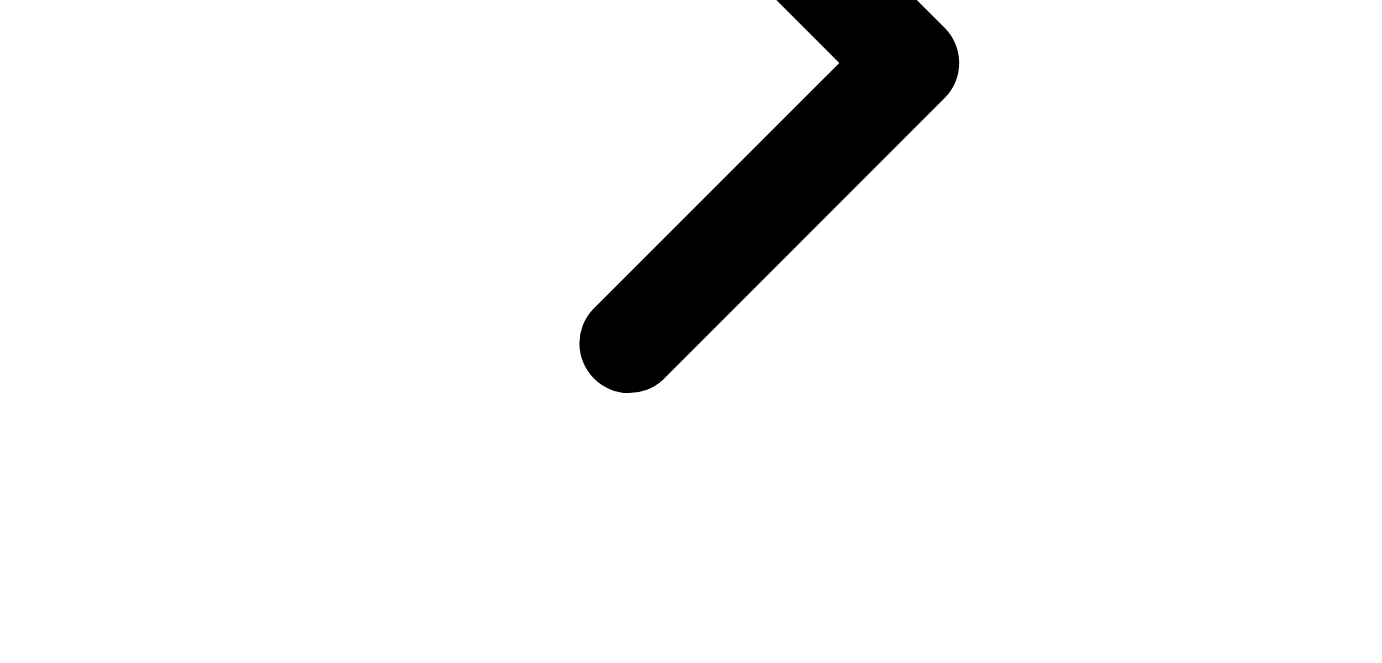click on "Provide Additional Information" at bounding box center (114, 14489) 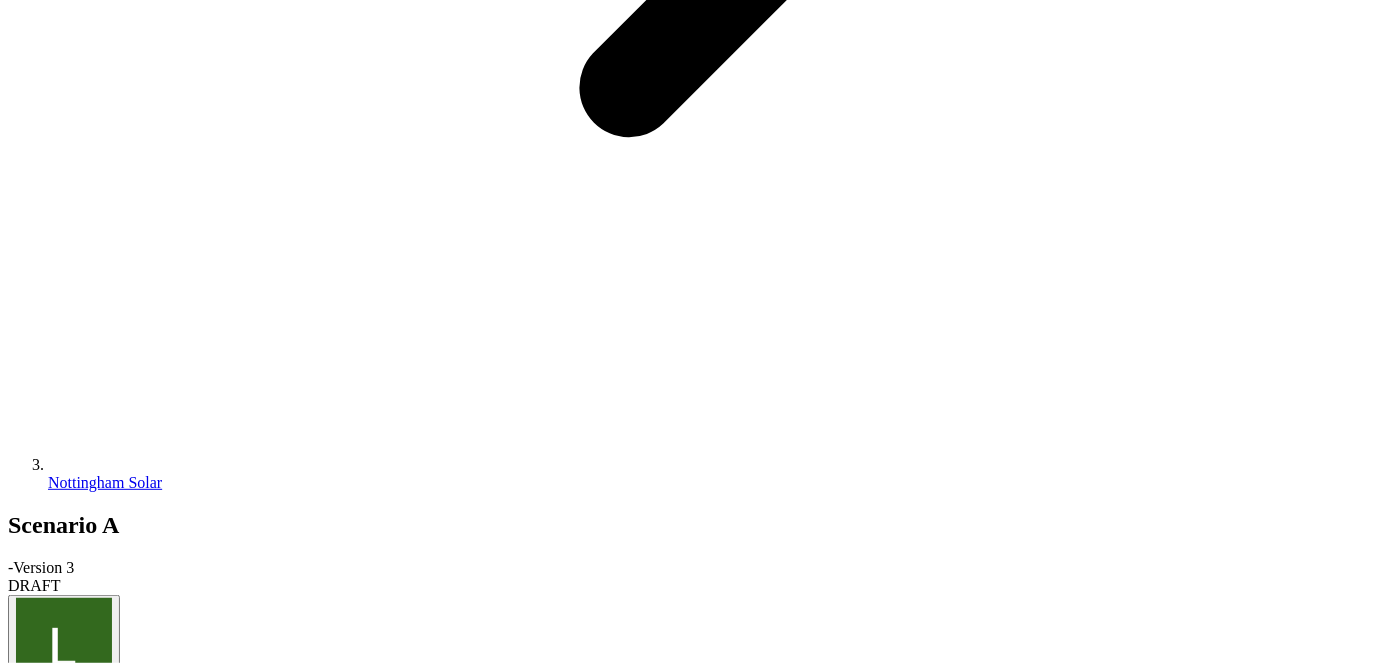 scroll, scrollTop: 2272, scrollLeft: 0, axis: vertical 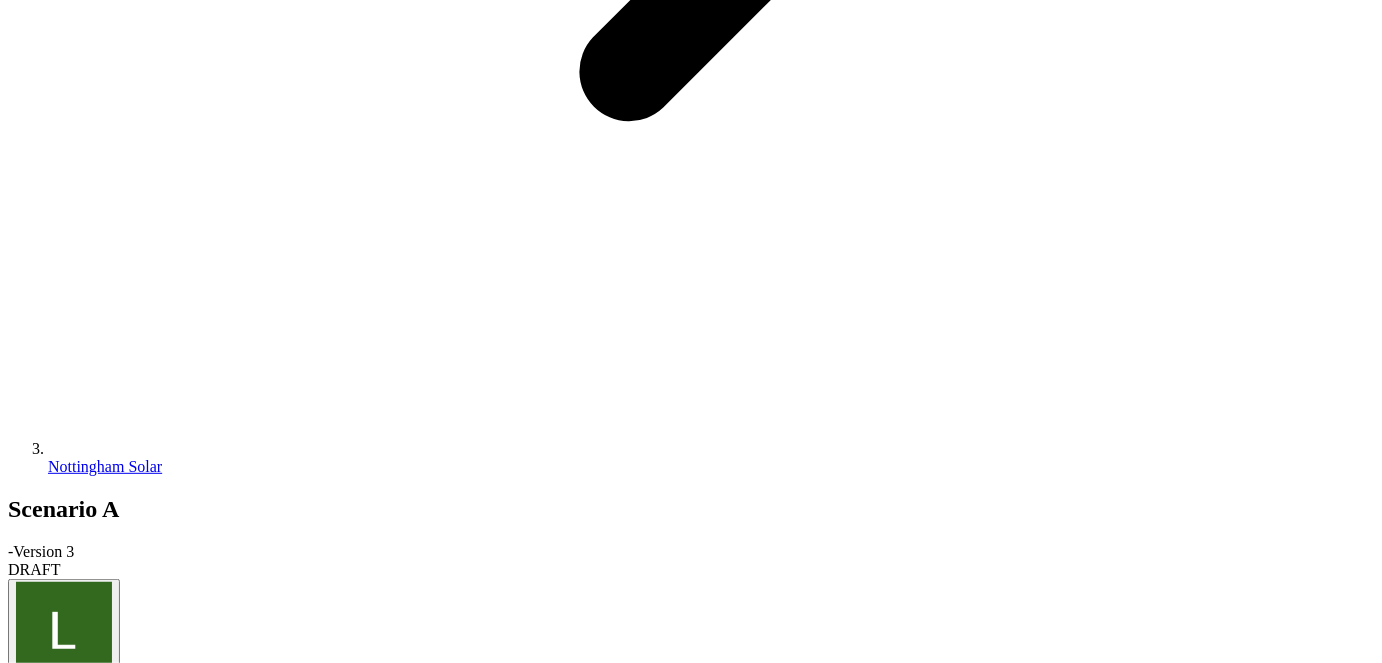 click on "Ice Thickness" at bounding box center [79, 14450] 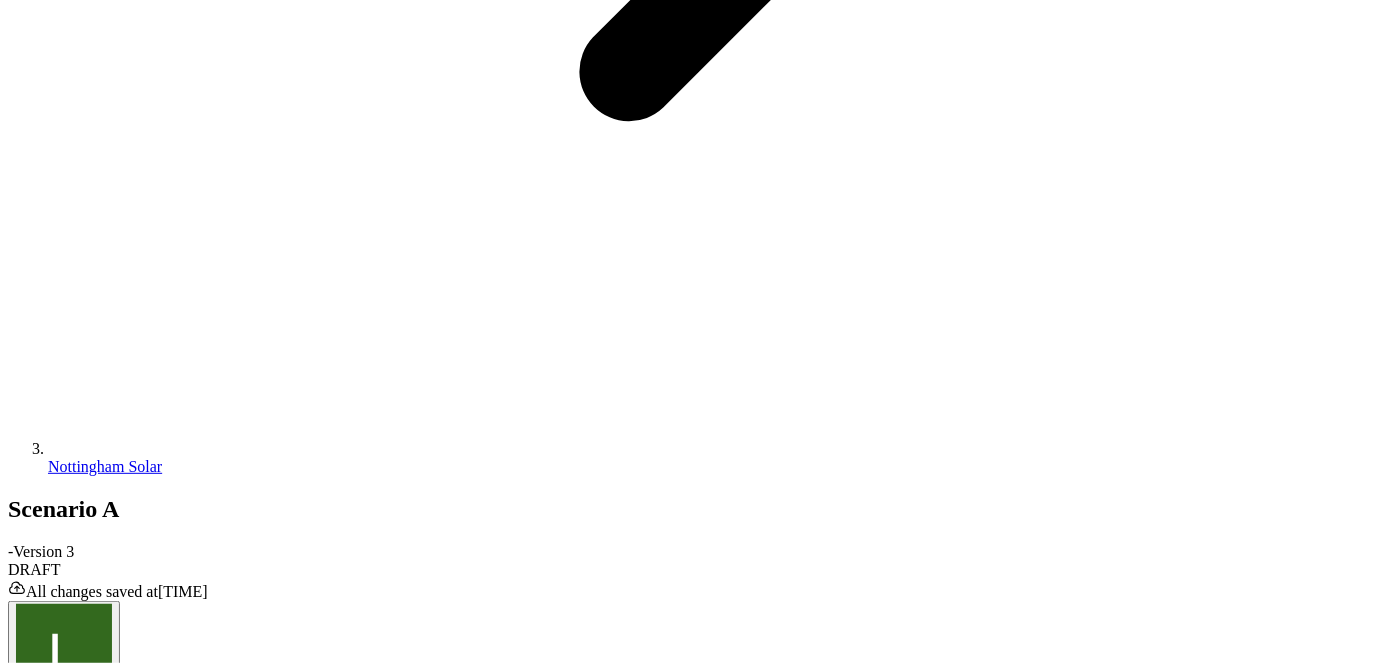 click on "Ice Thickness" at bounding box center [79, 14472] 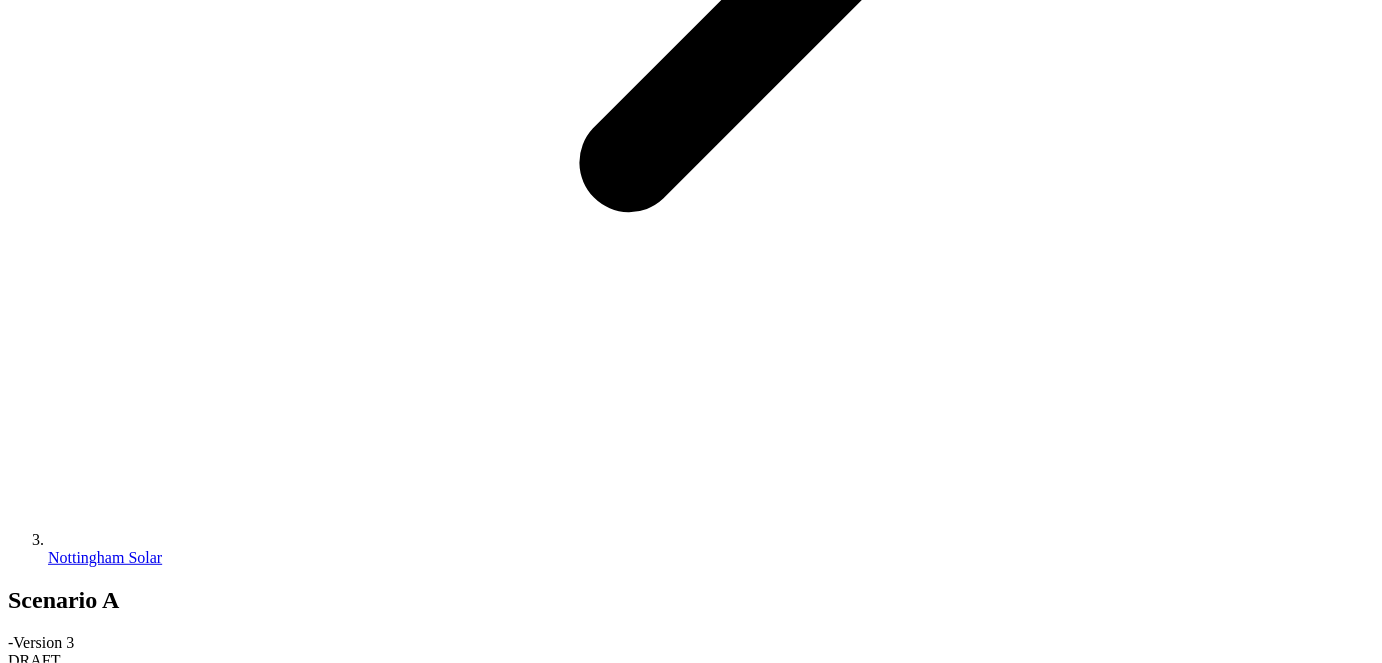 click on "**********" at bounding box center (691, 13932) 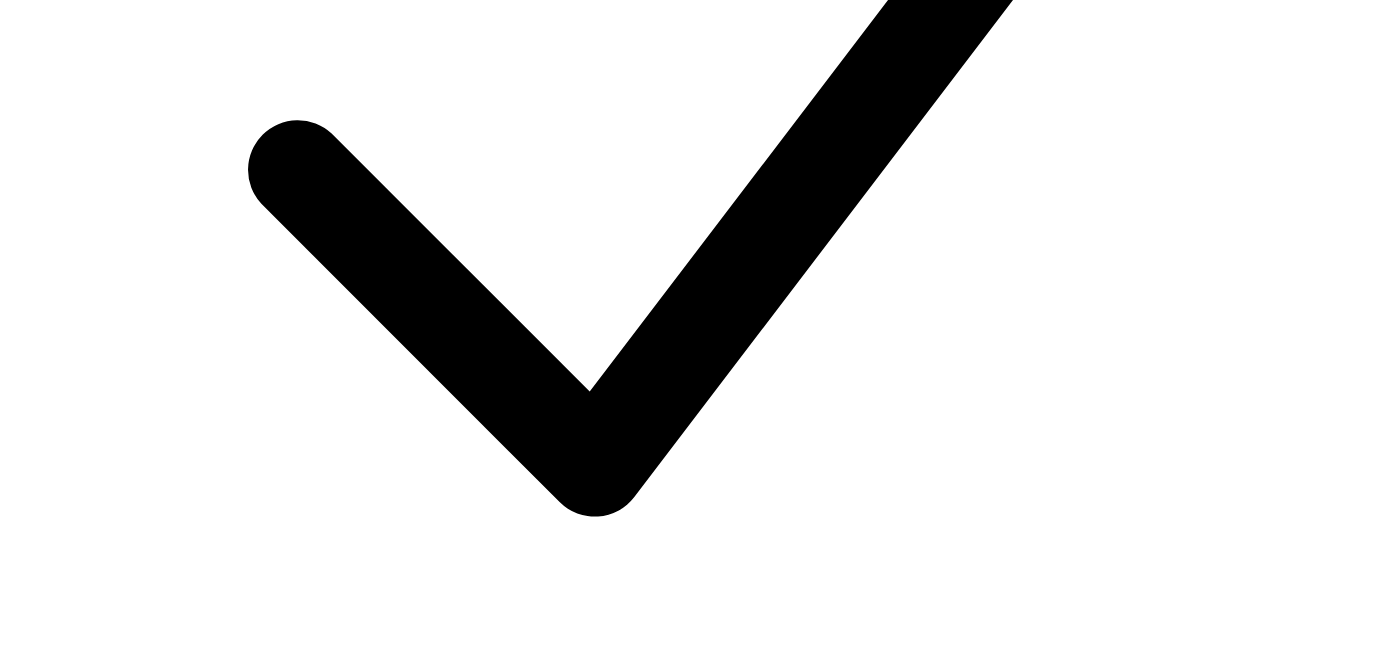 scroll, scrollTop: 4887, scrollLeft: 0, axis: vertical 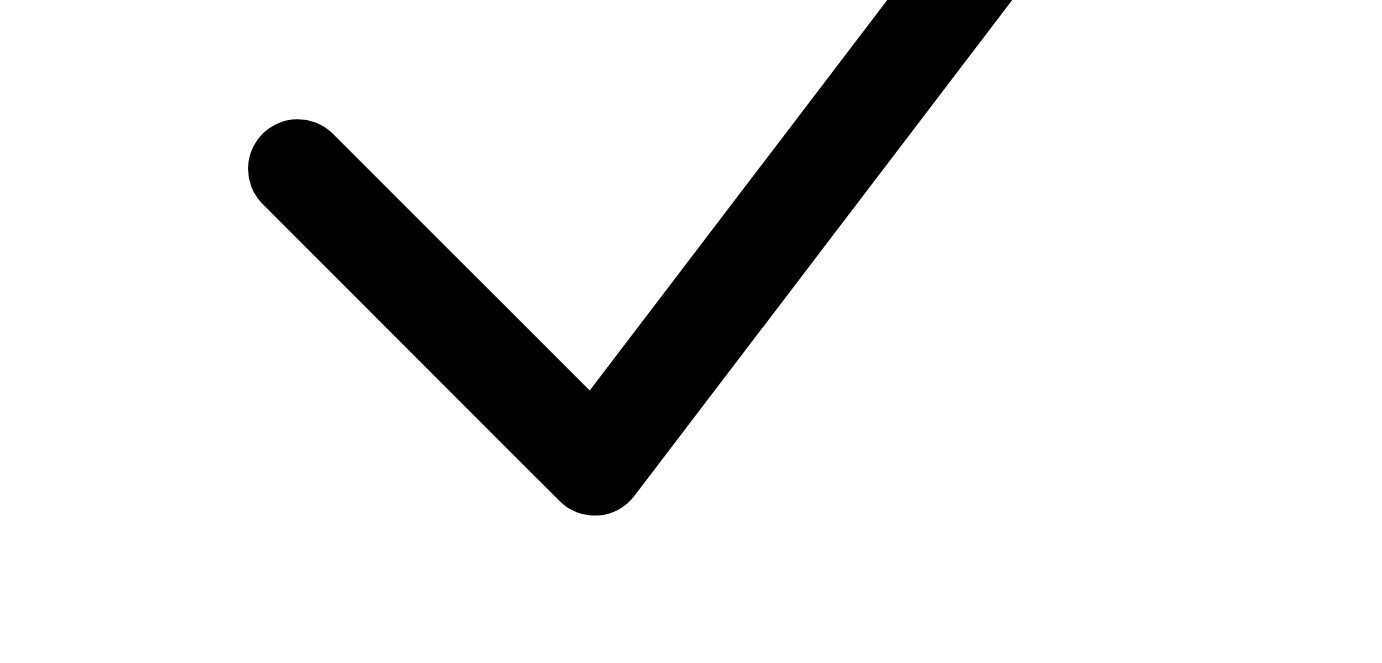 click on "Submit for Review" at bounding box center [70, 15330] 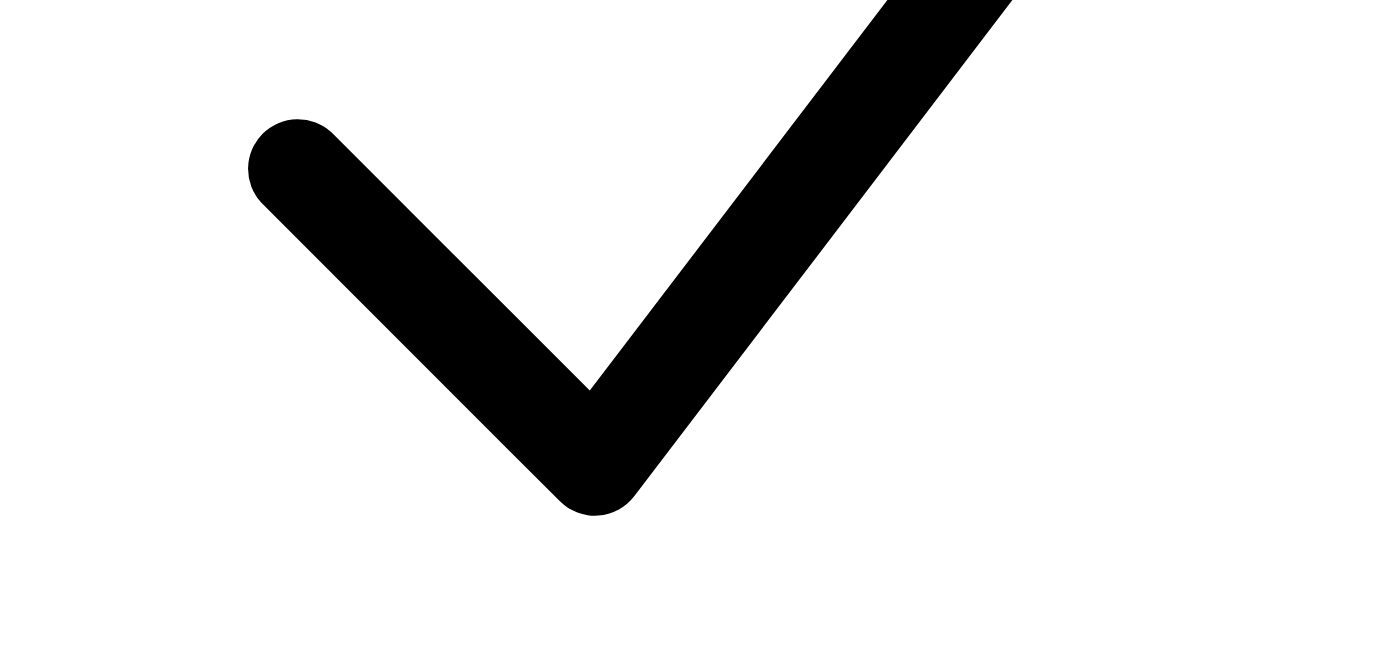click on "OK" at bounding box center (25, 20943) 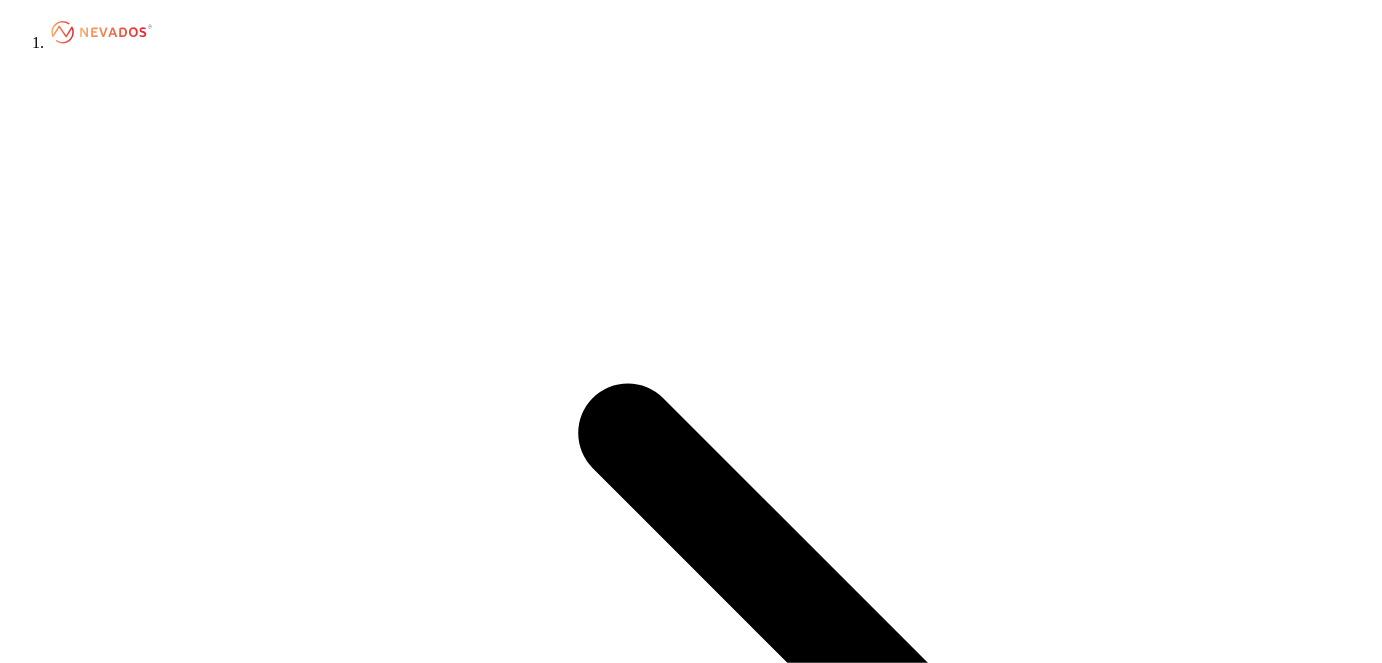 scroll, scrollTop: 263, scrollLeft: 0, axis: vertical 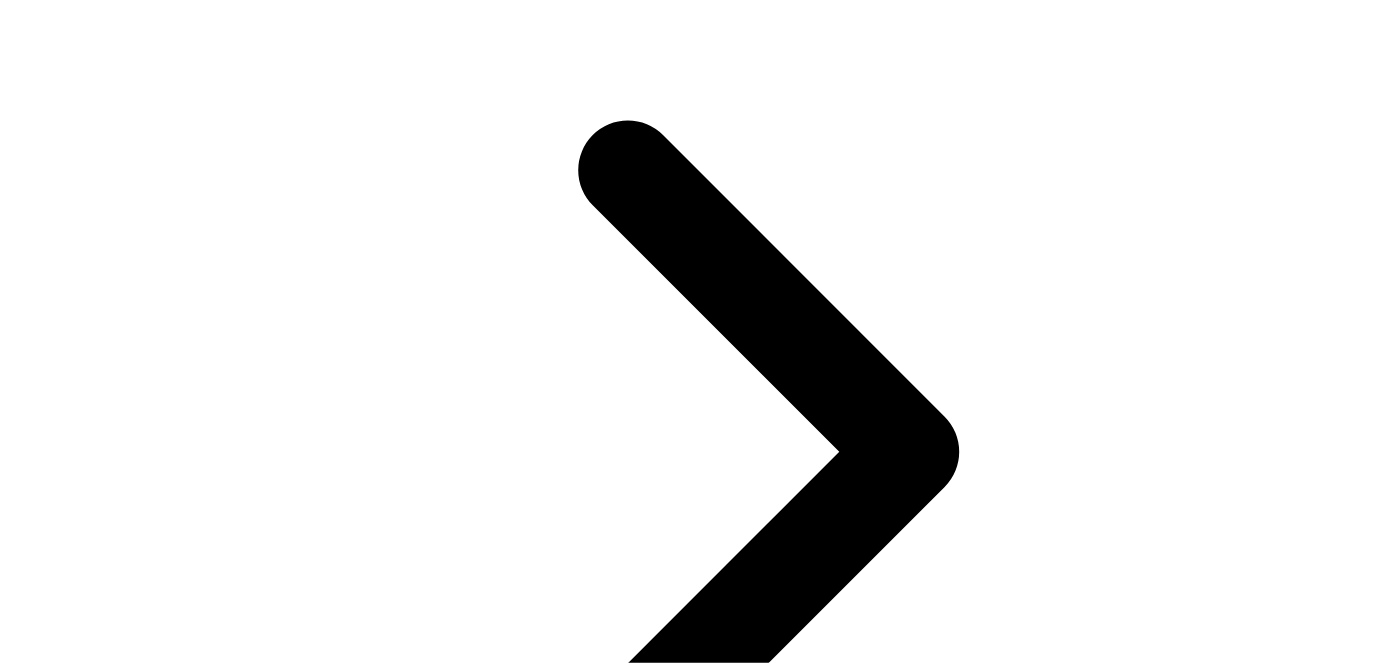 click on "Lamar Washington" at bounding box center (200, 3660) 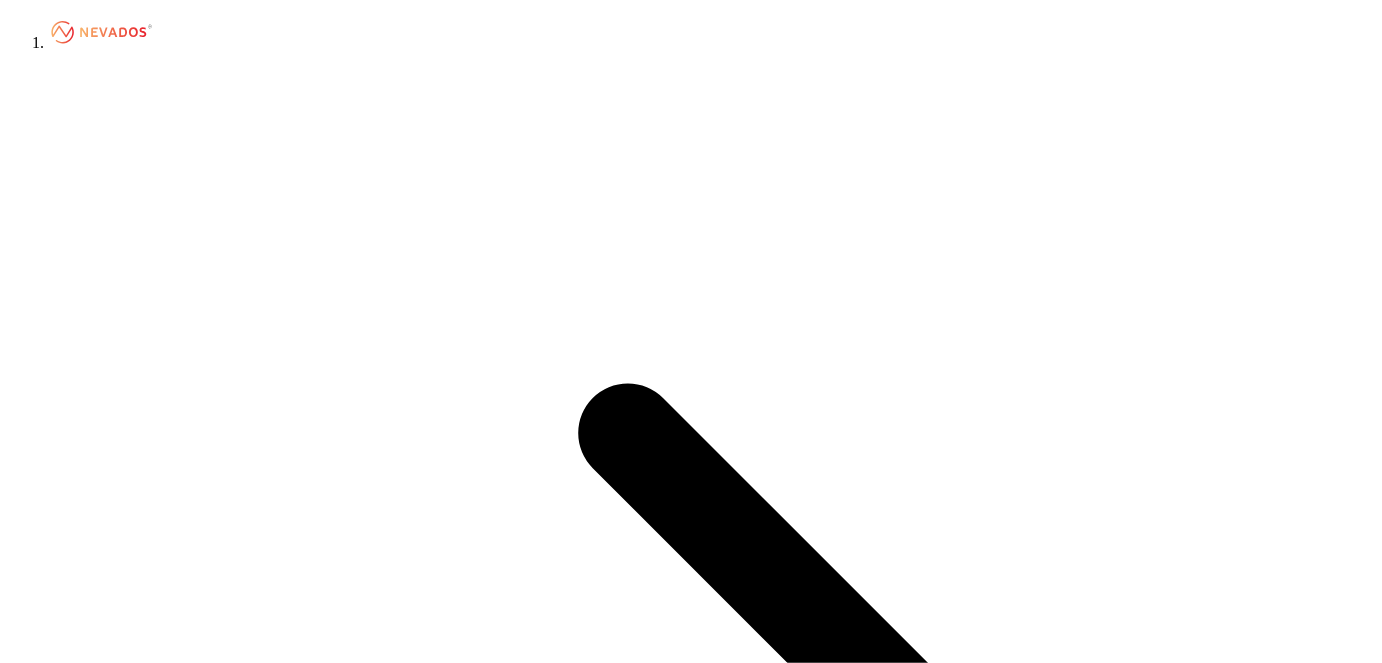 click at bounding box center (16, 2869) 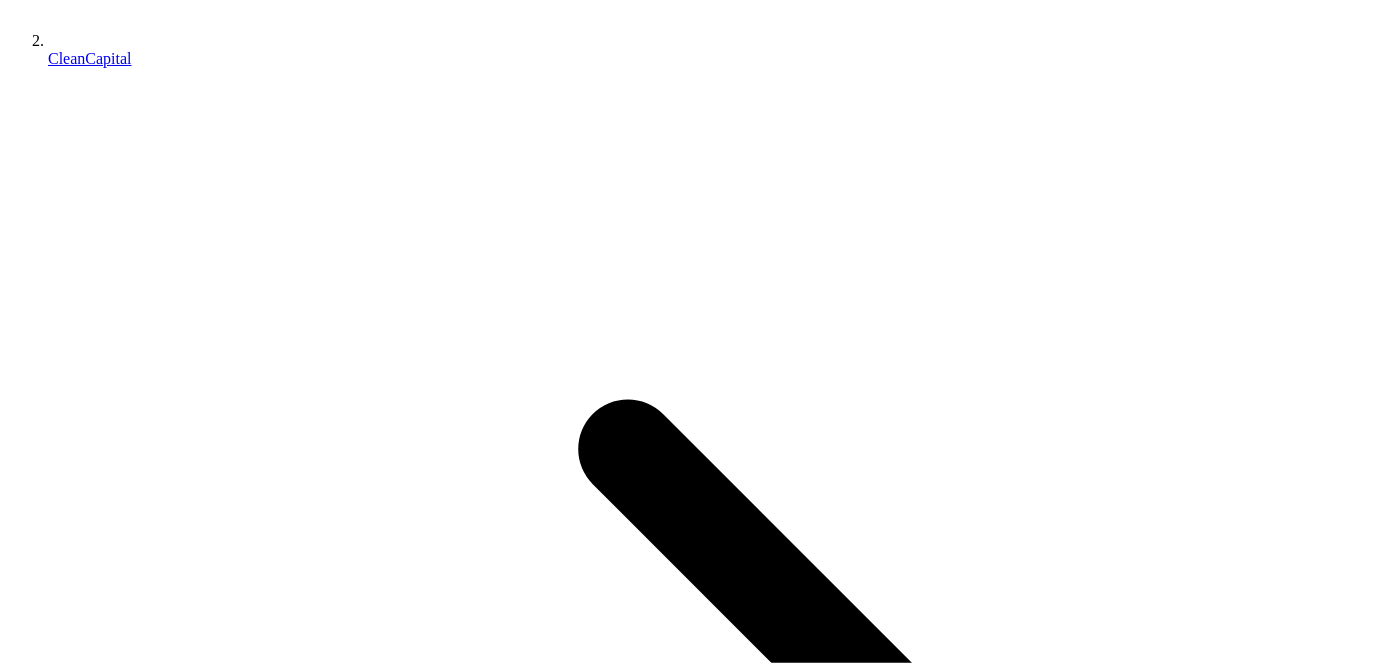 scroll, scrollTop: 1363, scrollLeft: 0, axis: vertical 